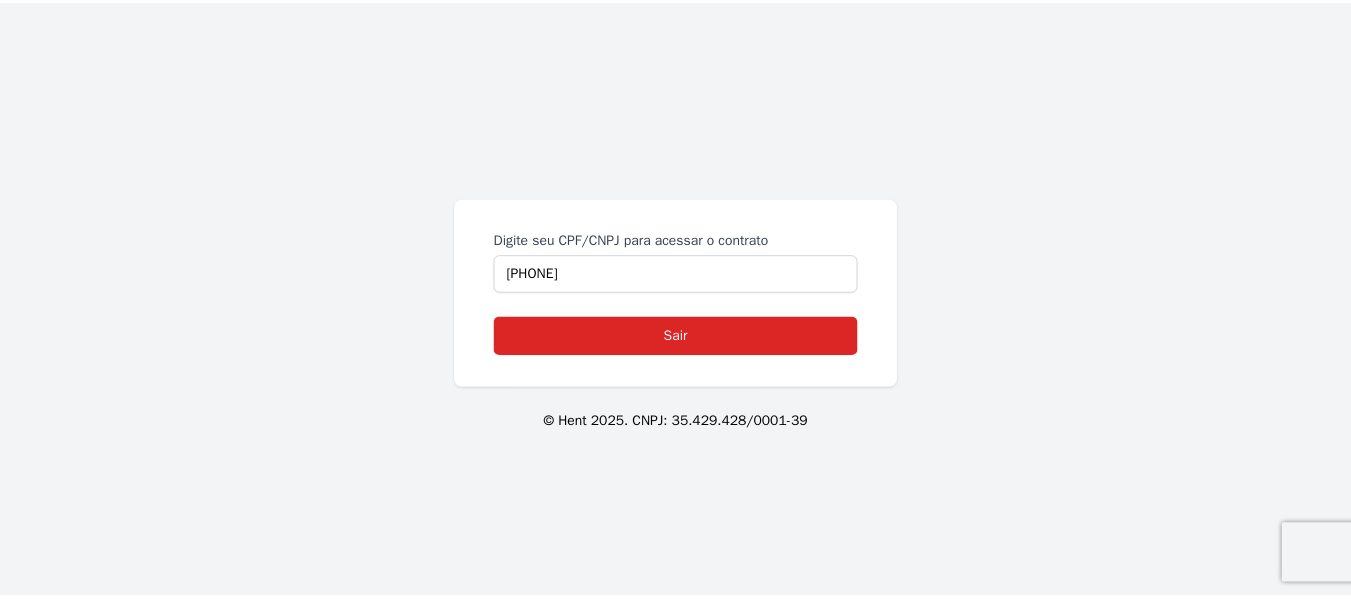 scroll, scrollTop: 0, scrollLeft: 0, axis: both 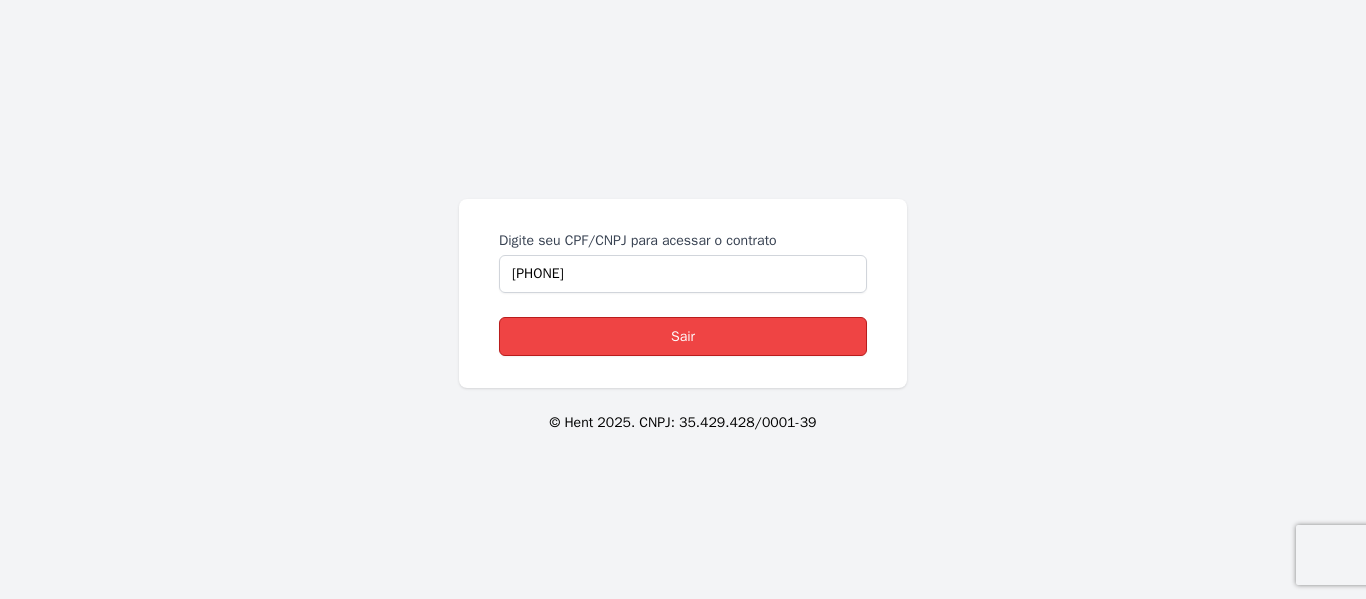 click on "Sair" at bounding box center (683, 336) 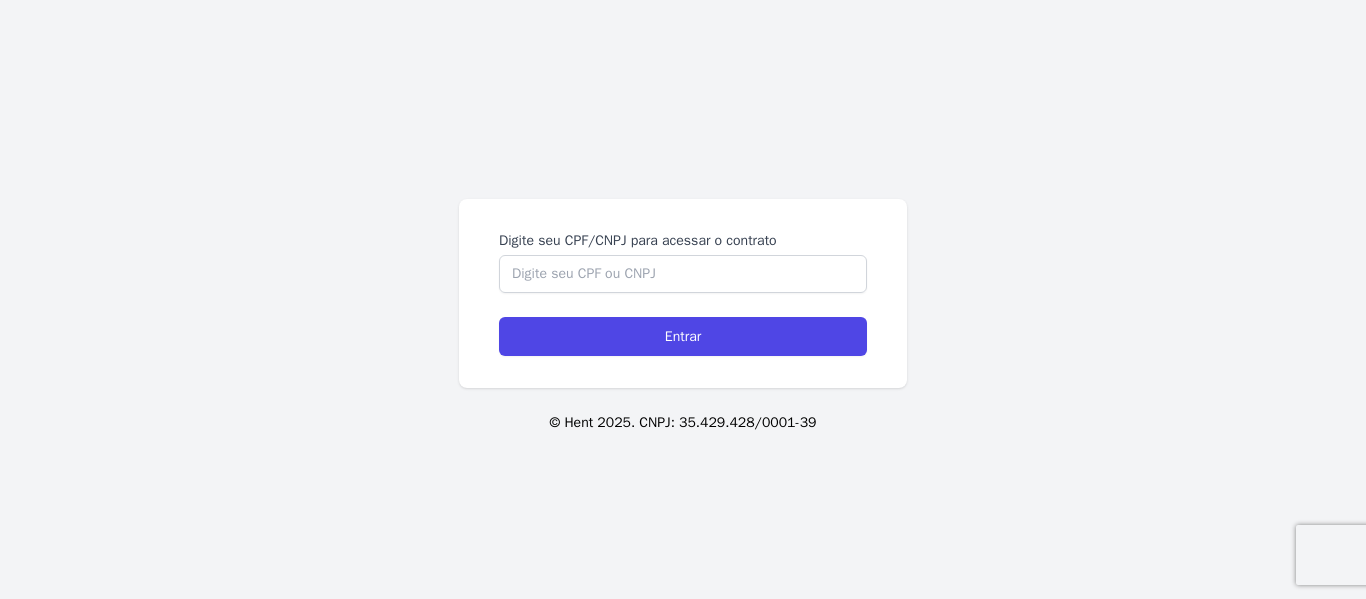 scroll, scrollTop: 0, scrollLeft: 0, axis: both 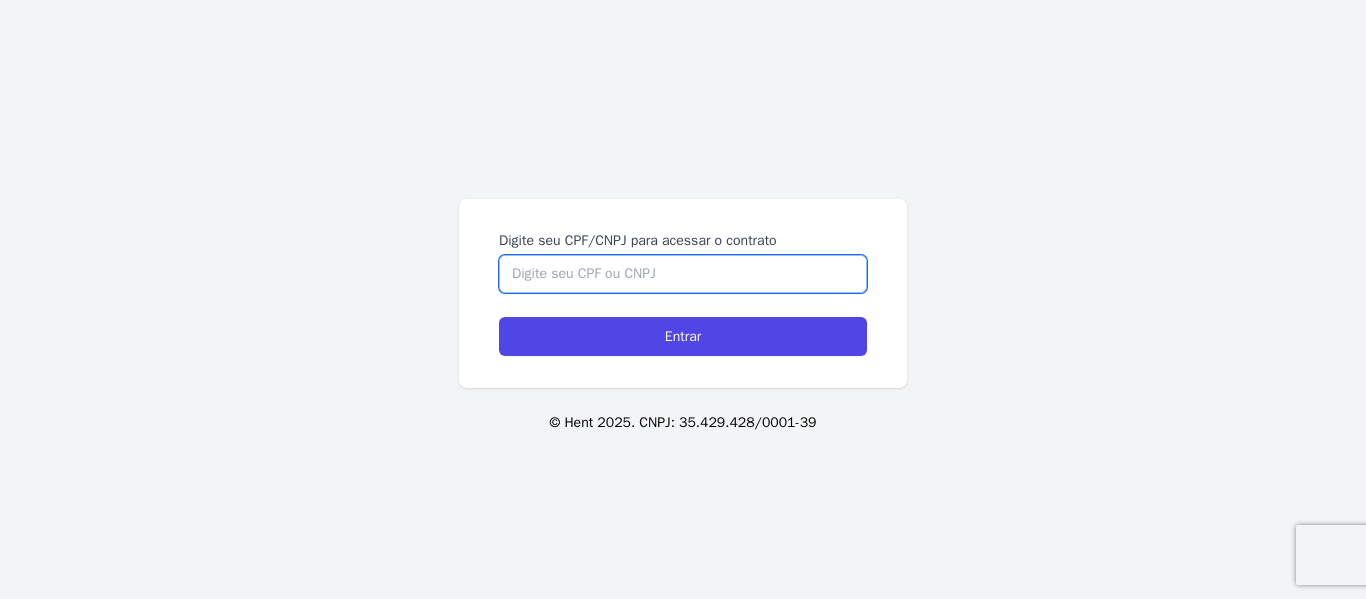 click on "Digite seu CPF/CNPJ para acessar o contrato" at bounding box center (683, 274) 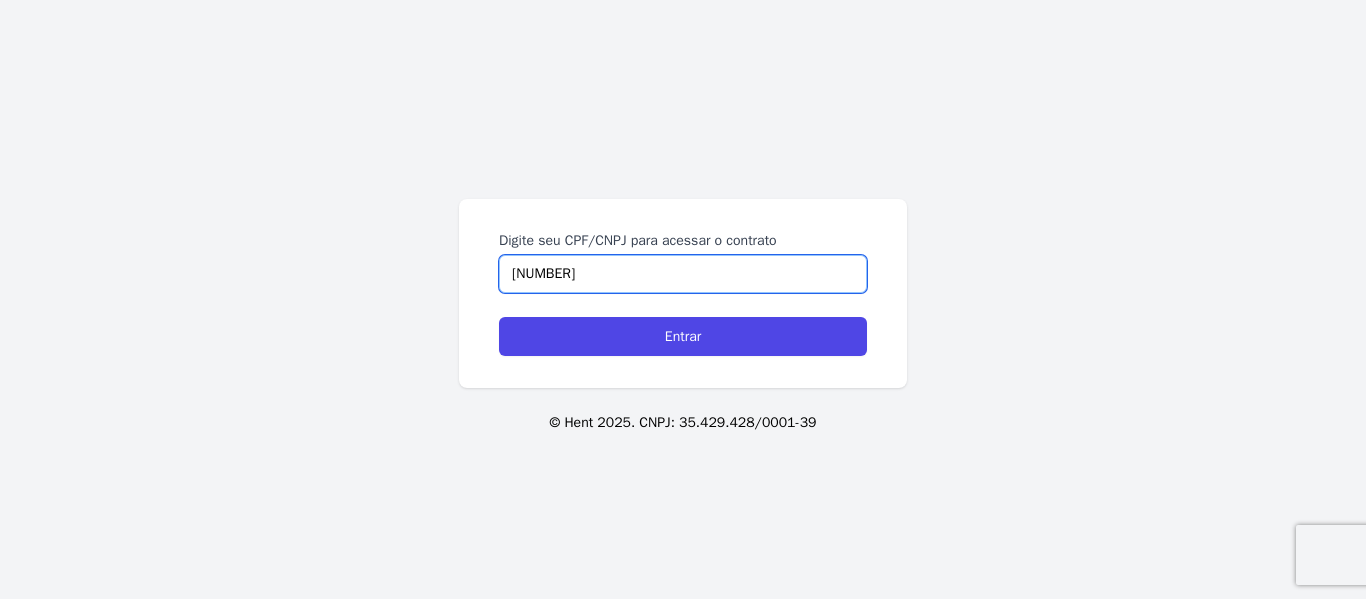 type on "[NUMBER]" 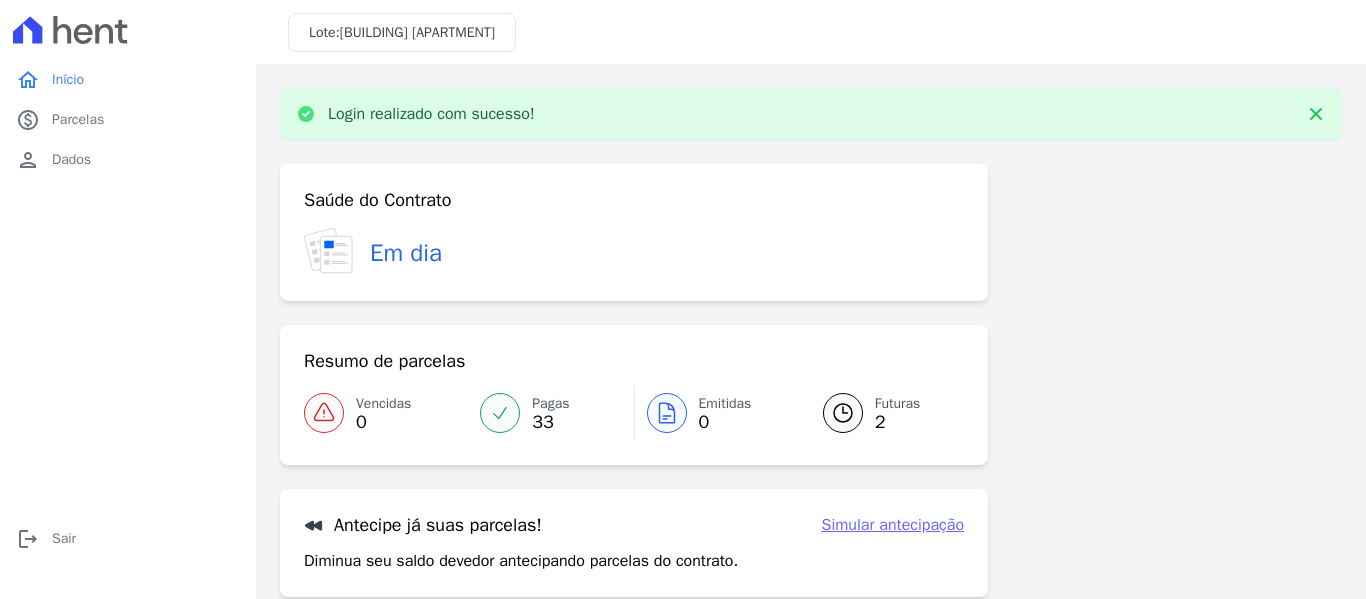 scroll, scrollTop: 0, scrollLeft: 0, axis: both 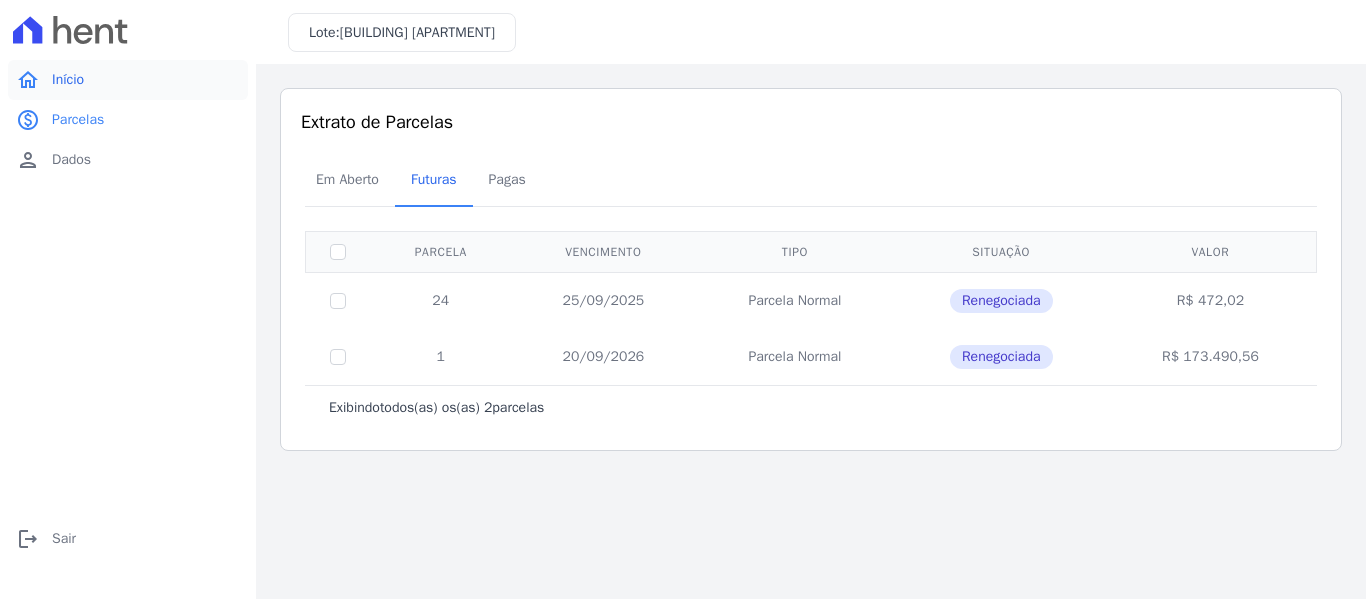 click on "home Início" at bounding box center (128, 80) 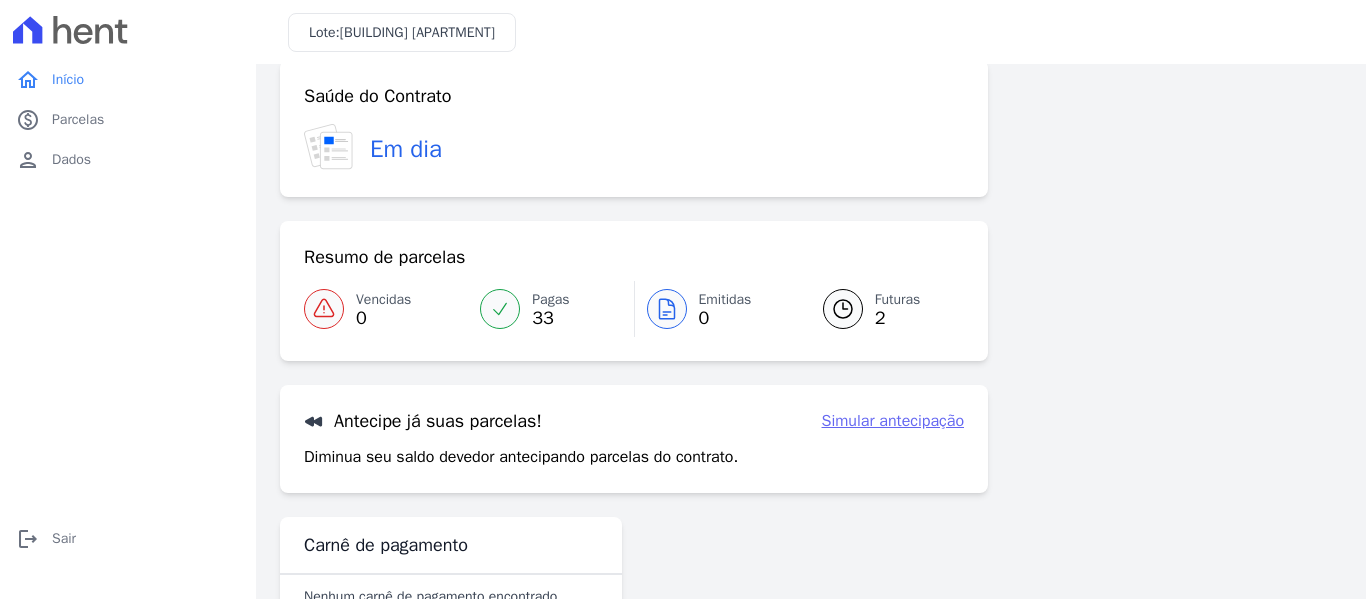 scroll, scrollTop: 0, scrollLeft: 0, axis: both 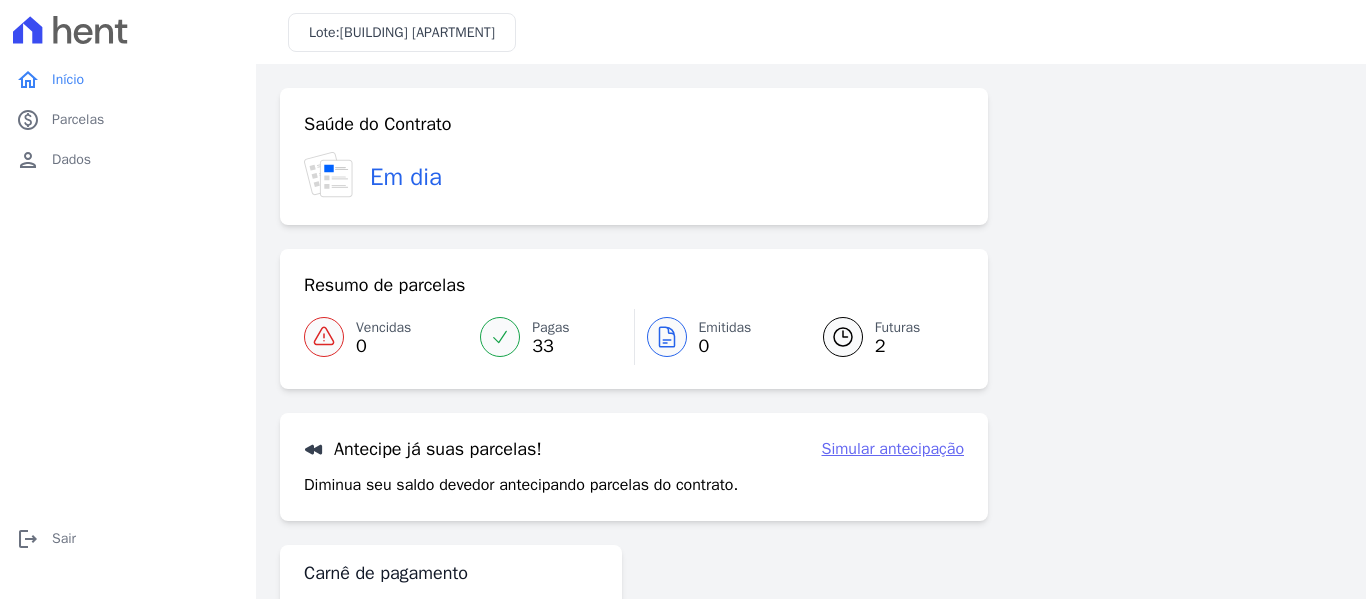 click on "Pagas" at bounding box center (550, 327) 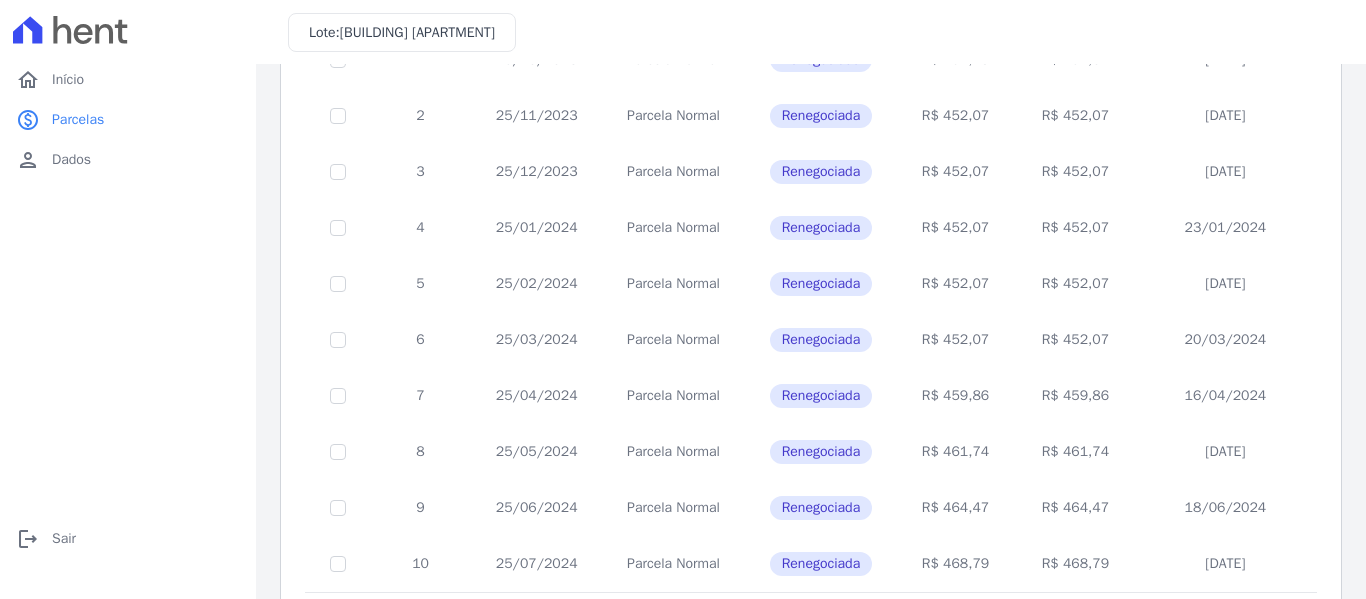 scroll, scrollTop: 926, scrollLeft: 0, axis: vertical 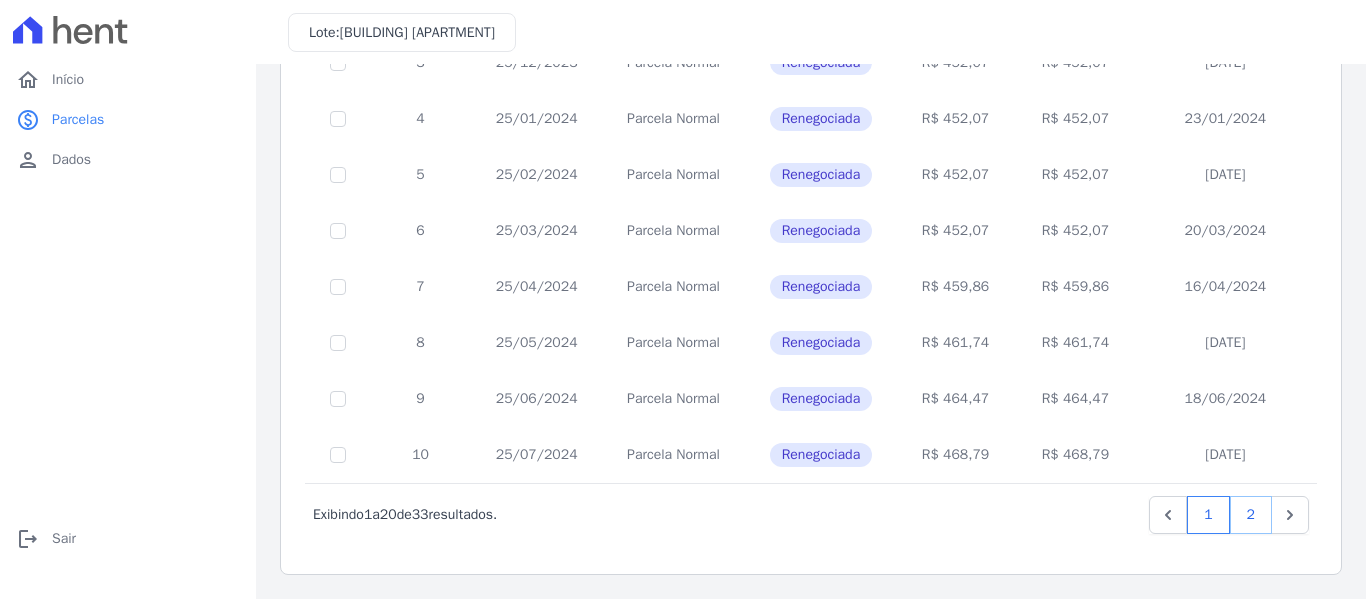 click on "2" at bounding box center (1251, 515) 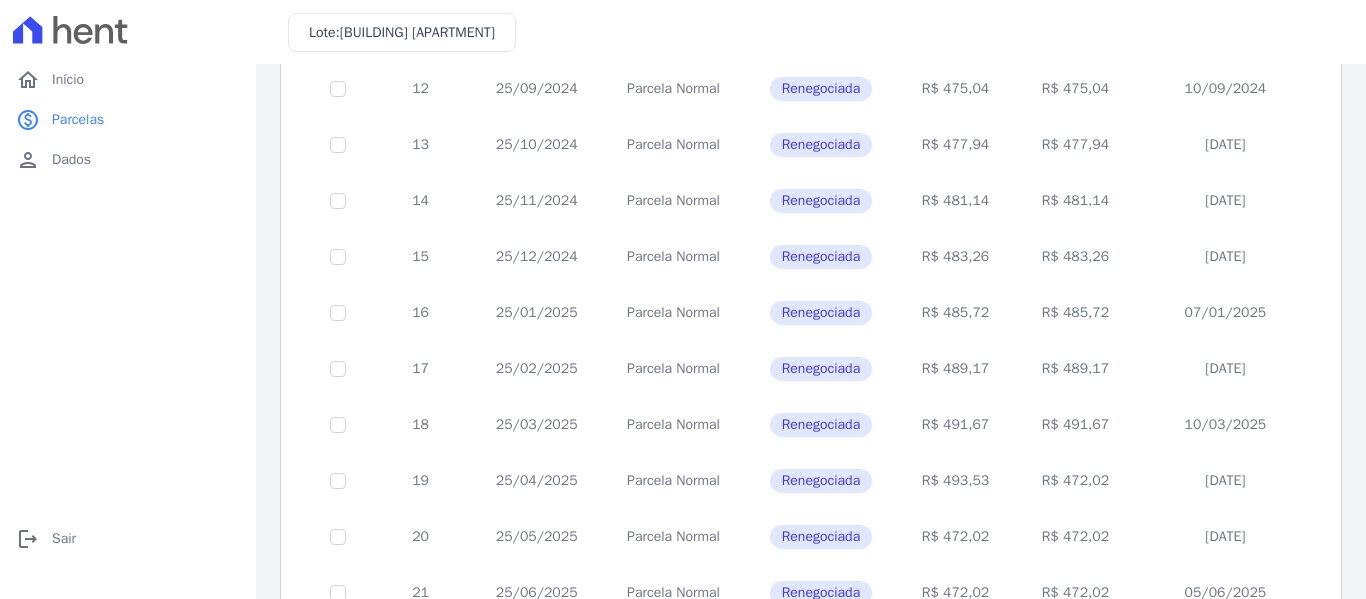 scroll, scrollTop: 534, scrollLeft: 0, axis: vertical 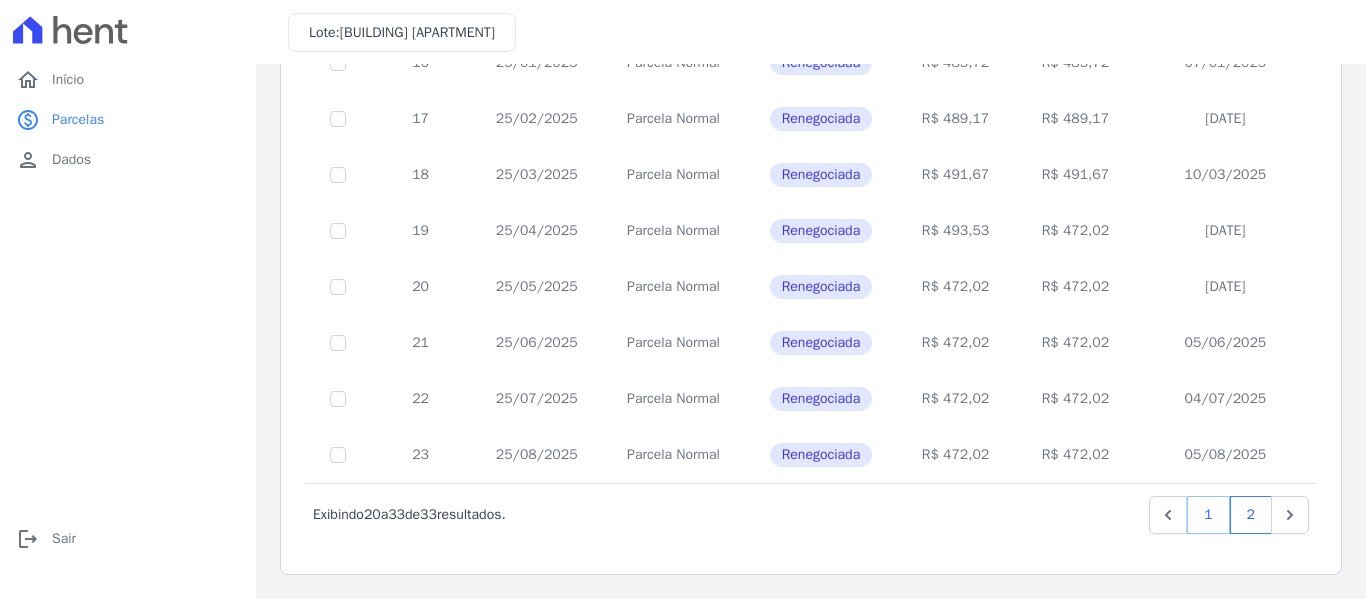 click on "1" at bounding box center [1208, 515] 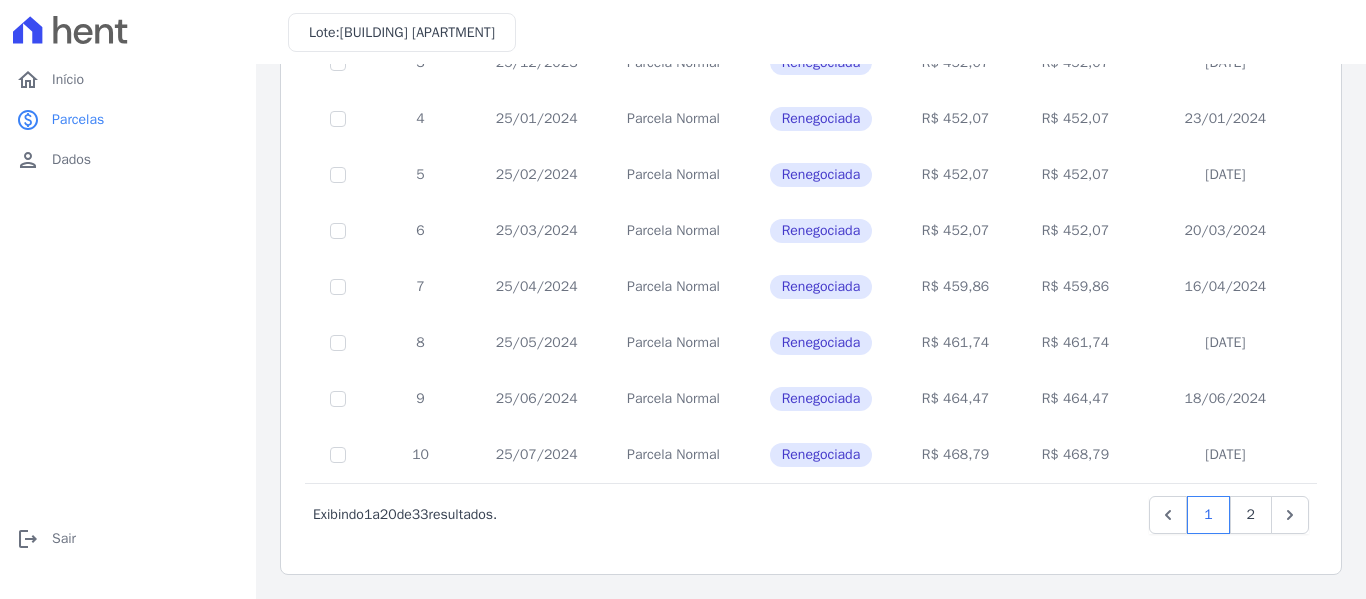 scroll, scrollTop: 926, scrollLeft: 0, axis: vertical 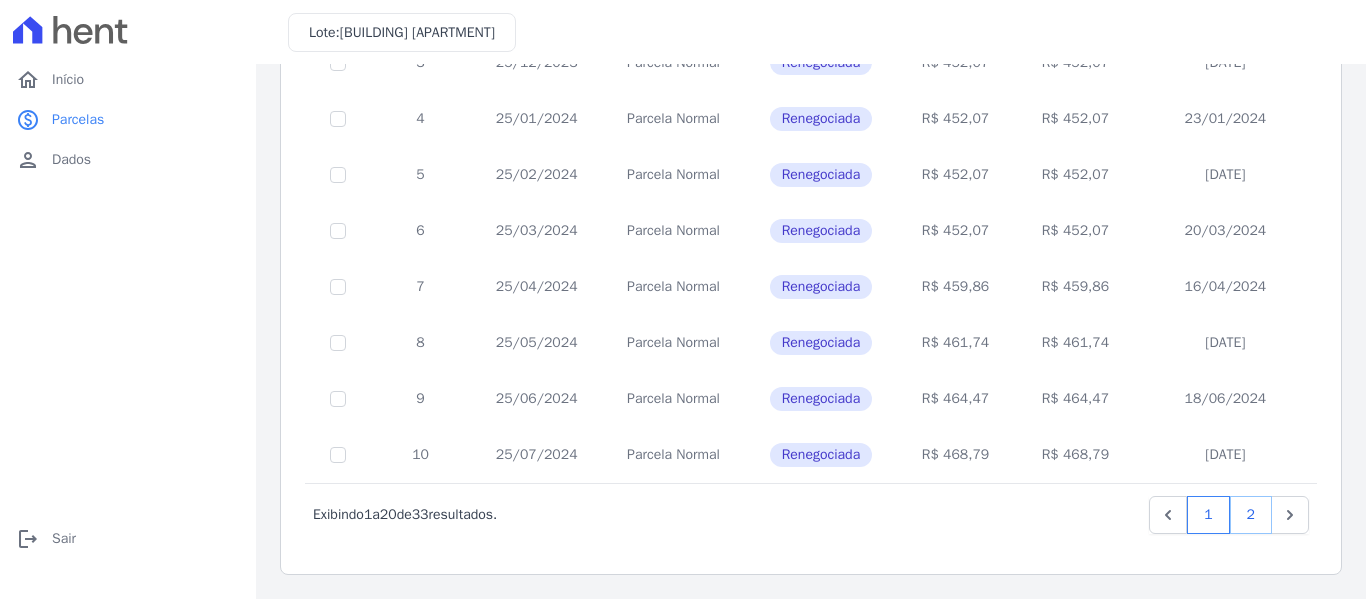 click on "2" at bounding box center (1251, 515) 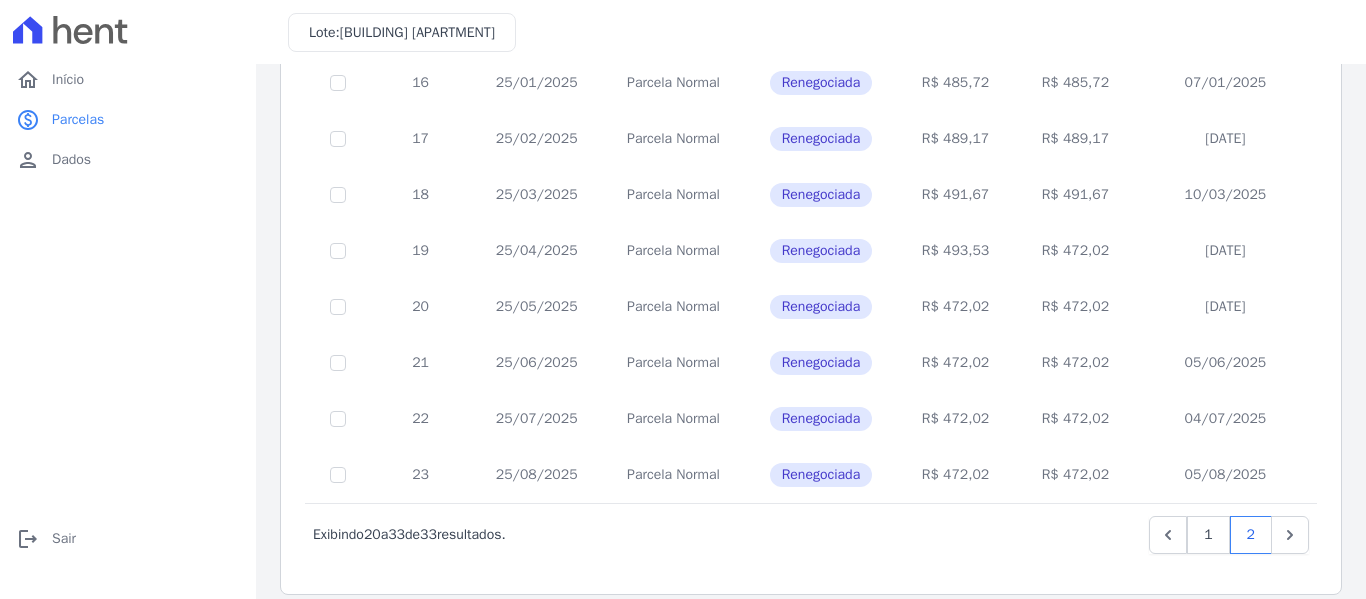 scroll, scrollTop: 534, scrollLeft: 0, axis: vertical 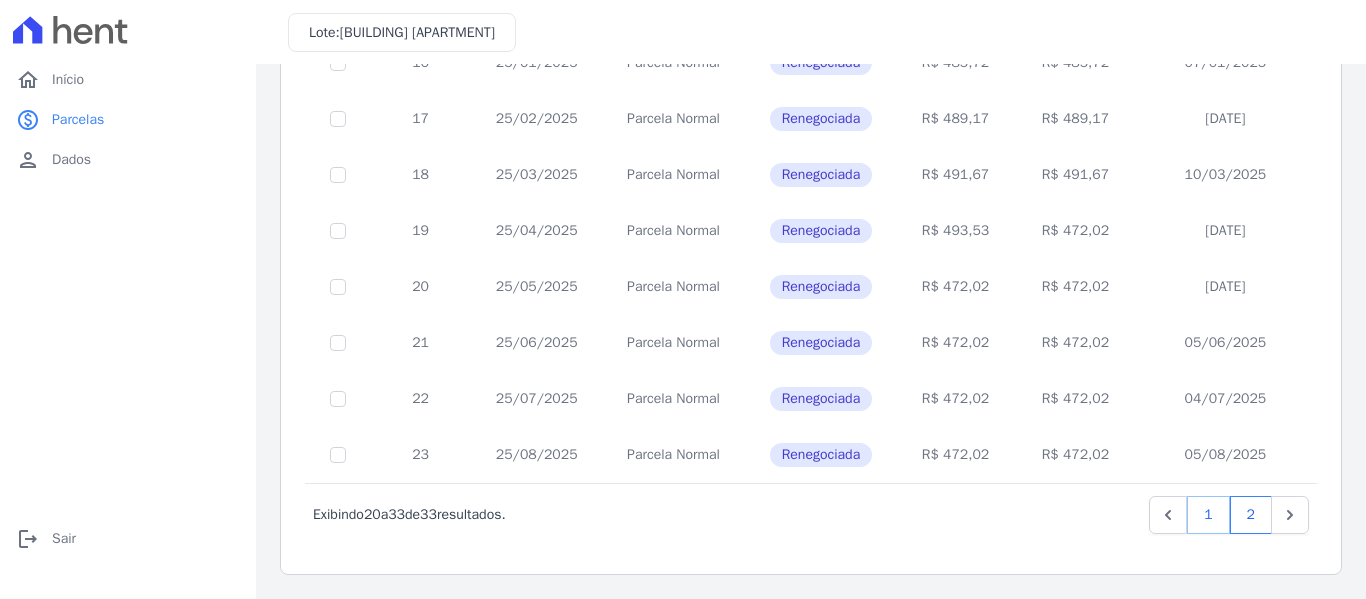 click on "1" at bounding box center [1208, 515] 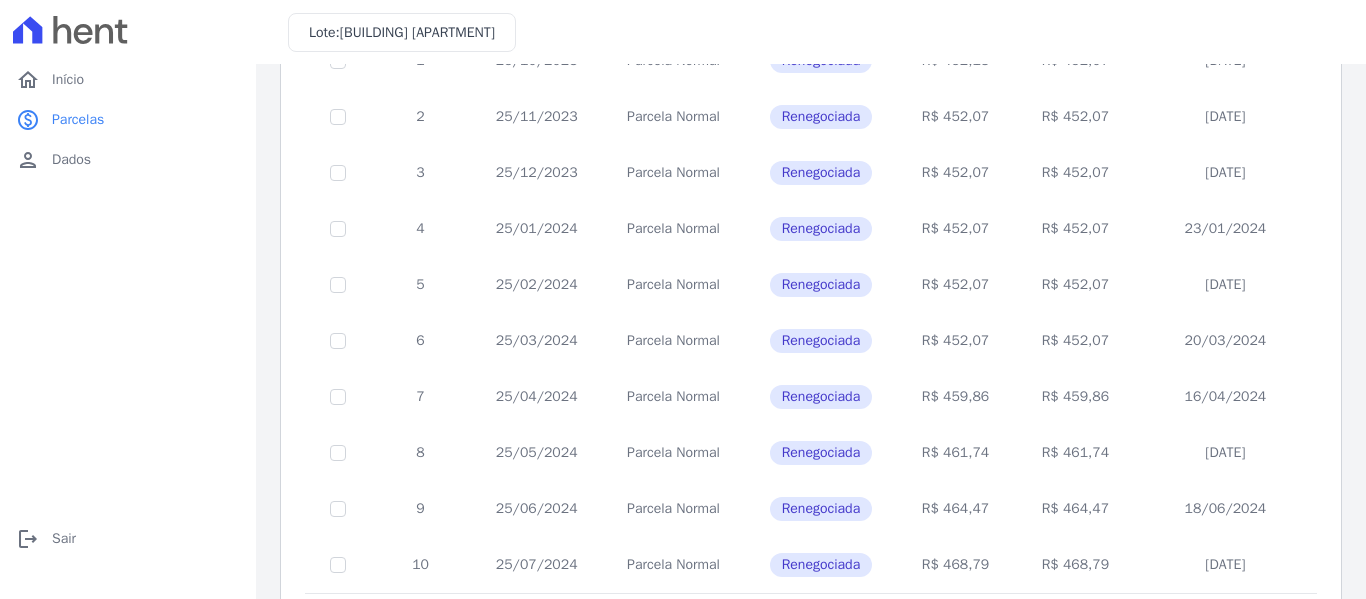 scroll, scrollTop: 926, scrollLeft: 0, axis: vertical 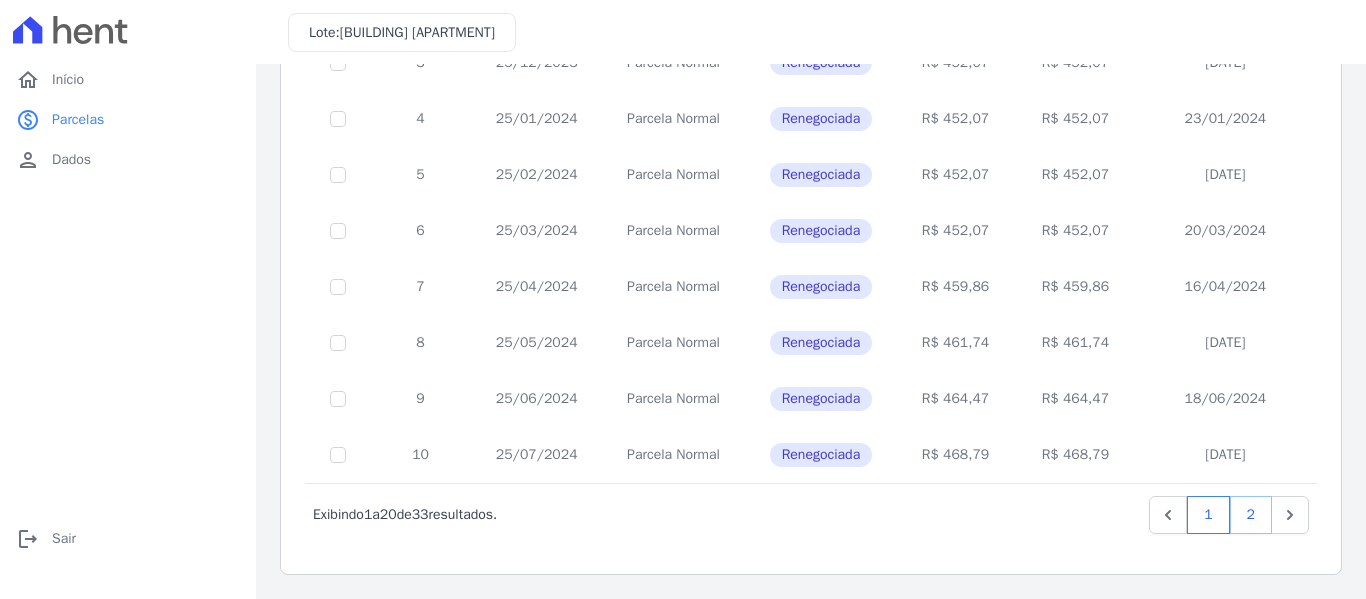 click on "2" at bounding box center [1251, 515] 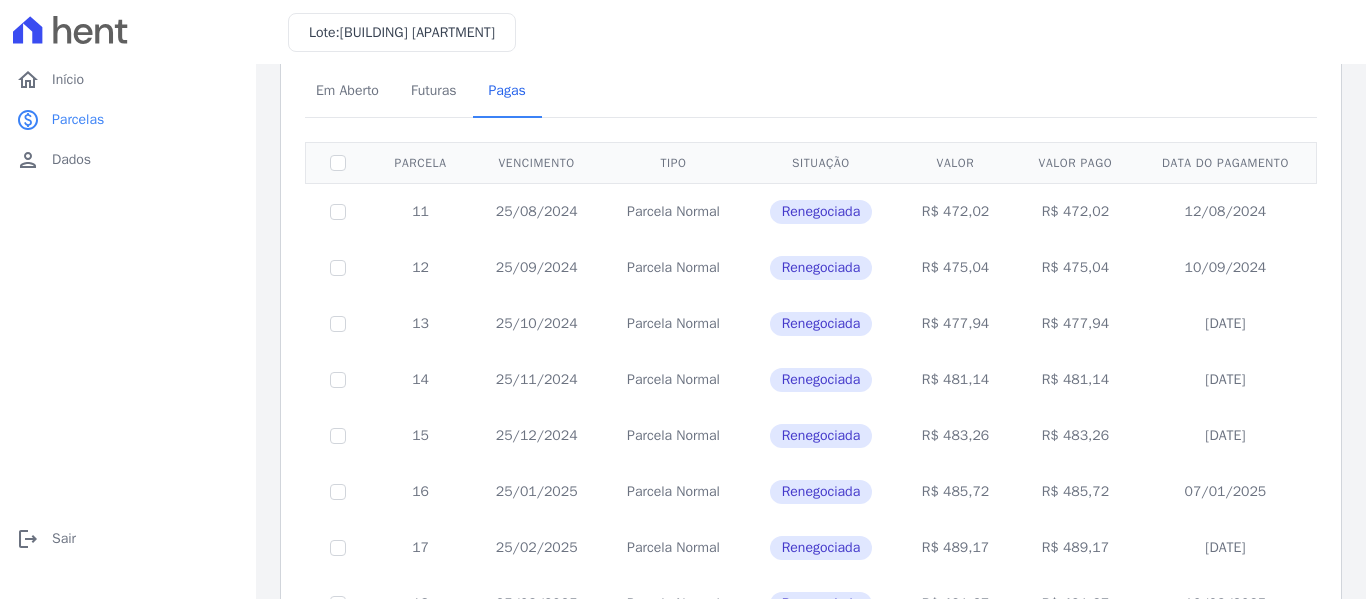scroll, scrollTop: 0, scrollLeft: 0, axis: both 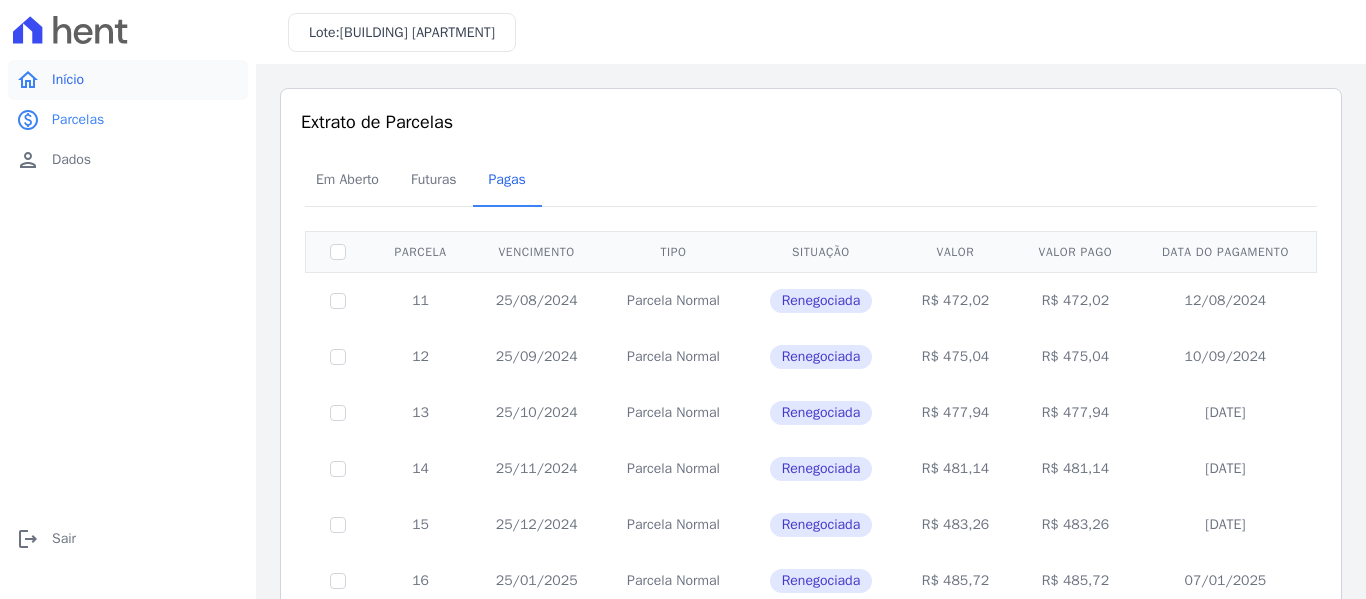 click on "Início" at bounding box center [68, 80] 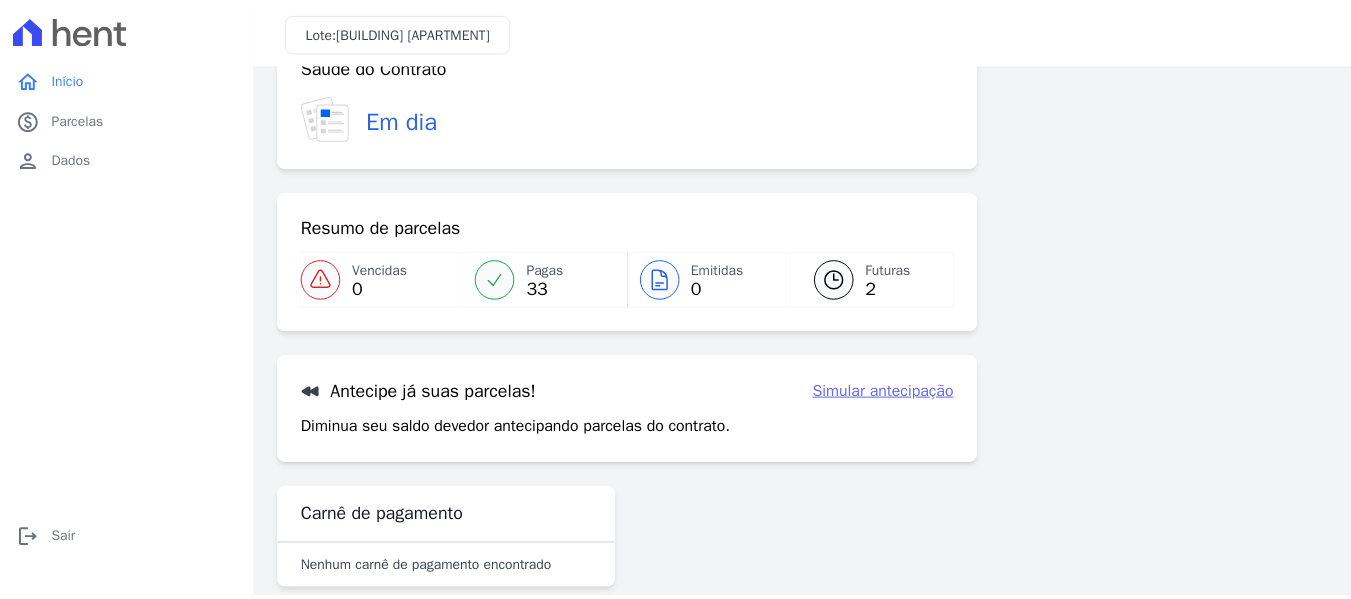 scroll, scrollTop: 88, scrollLeft: 0, axis: vertical 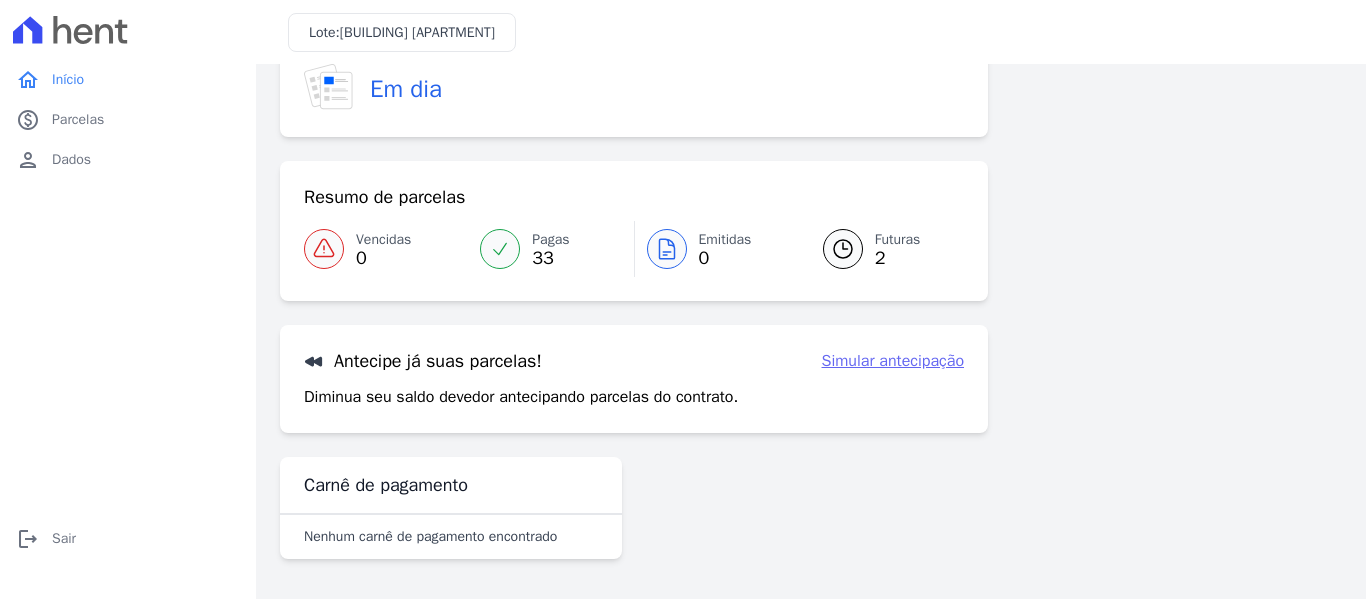 click on "Futuras
2" at bounding box center (881, 249) 